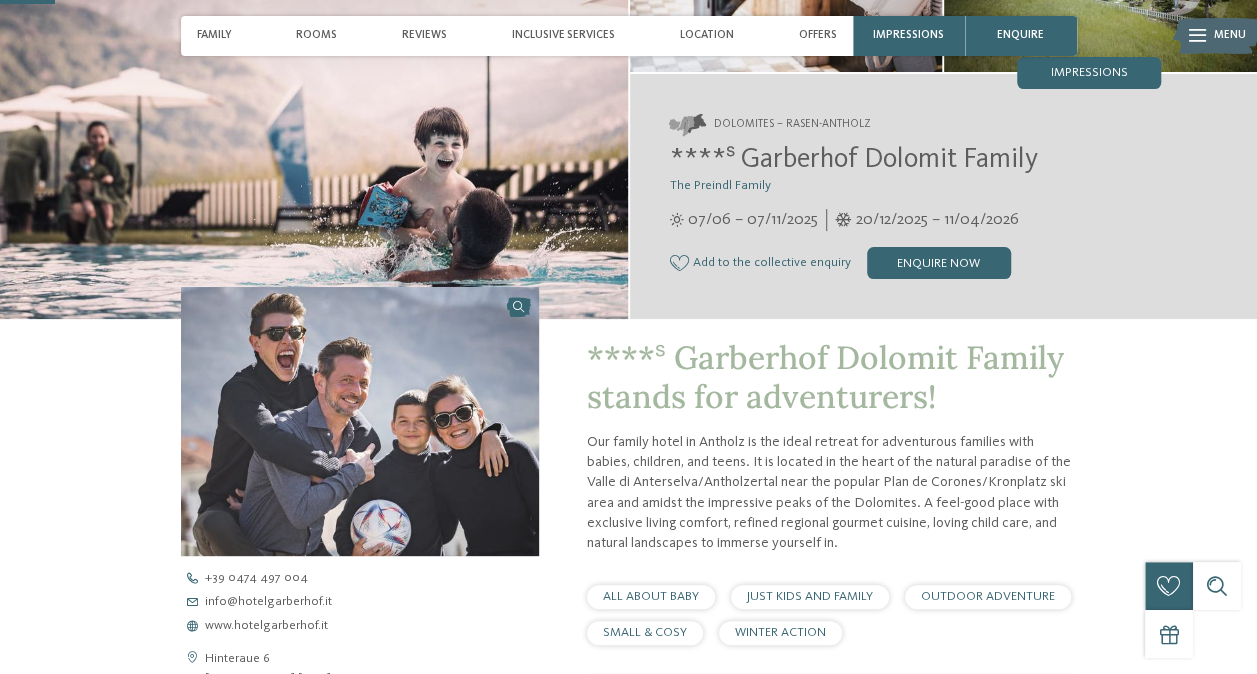 scroll, scrollTop: 408, scrollLeft: 0, axis: vertical 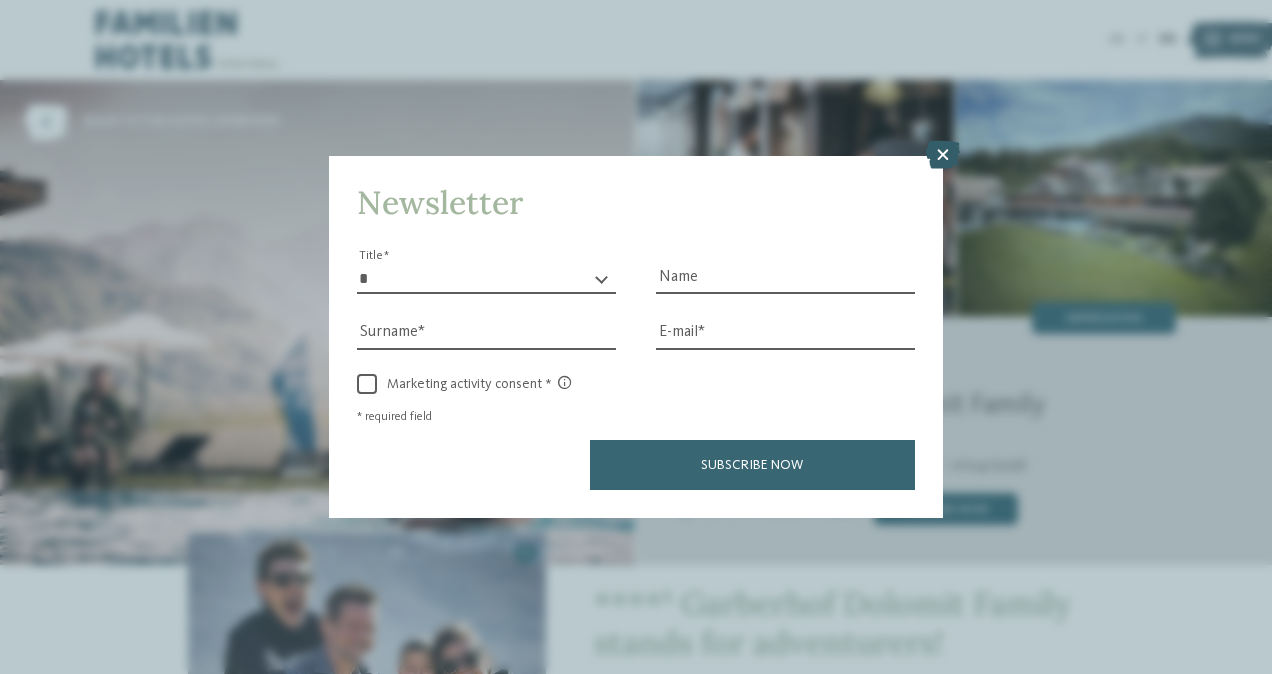 click at bounding box center (943, 155) 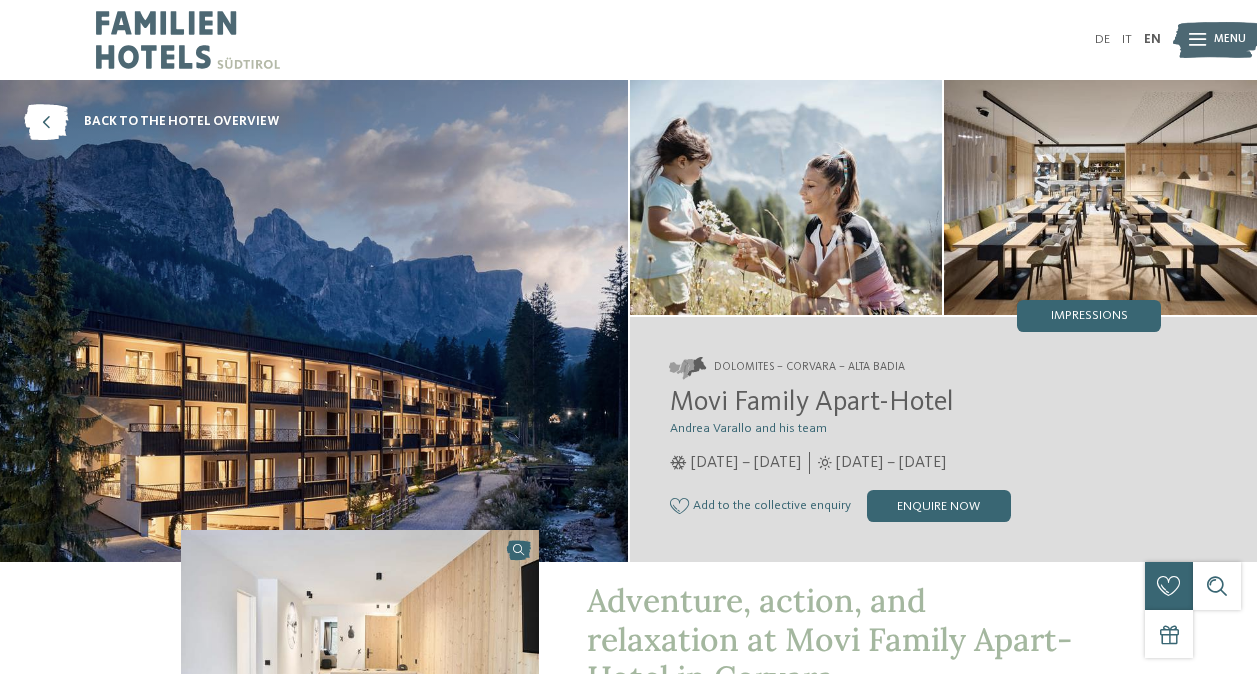 scroll, scrollTop: 0, scrollLeft: 0, axis: both 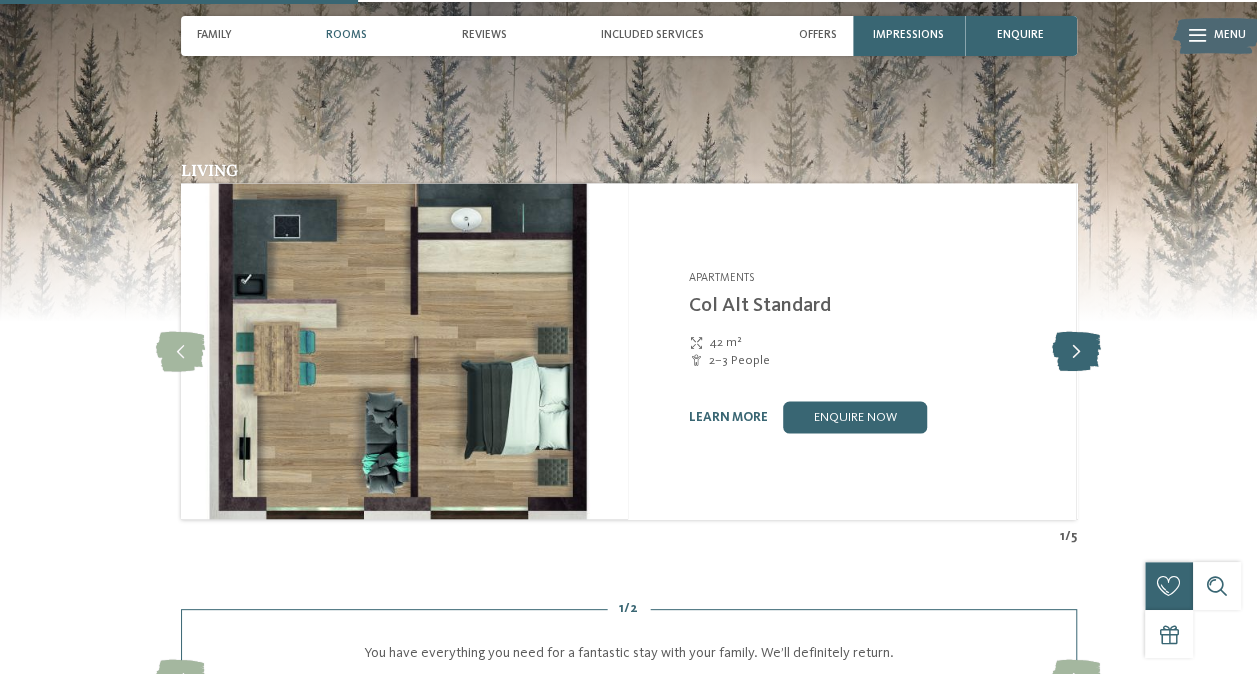 click at bounding box center [1076, 351] 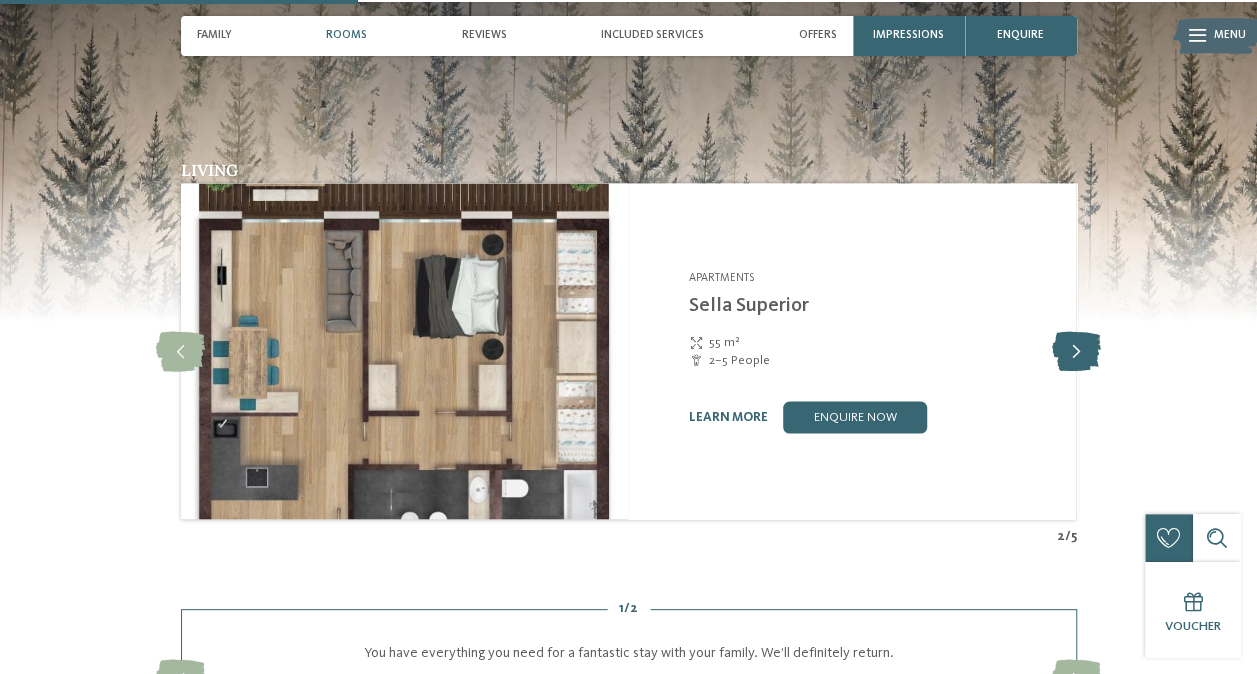 click at bounding box center [1076, 351] 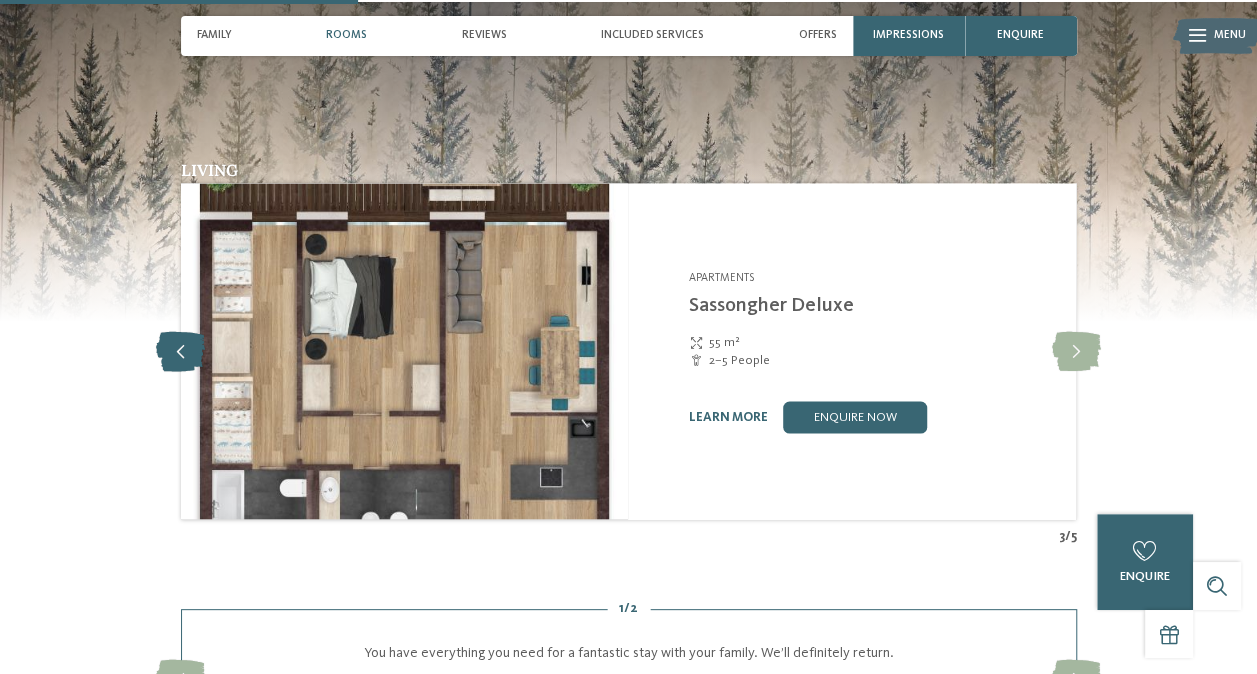 click at bounding box center [180, 351] 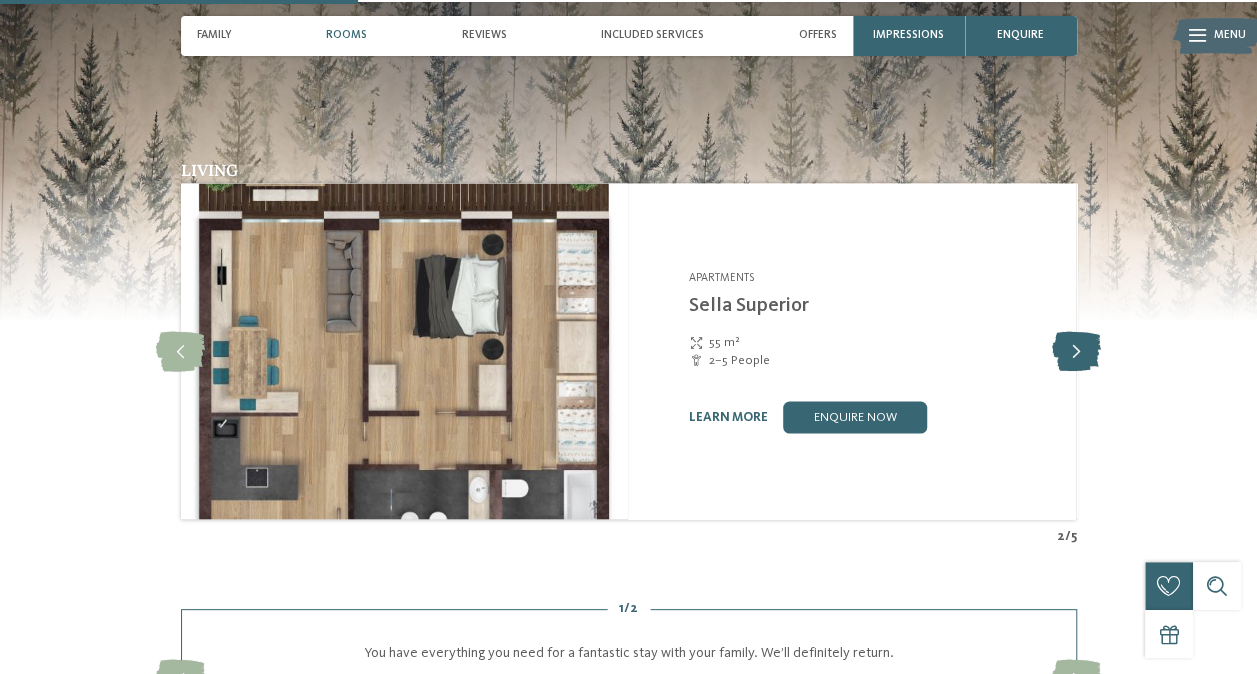 click at bounding box center [1076, 351] 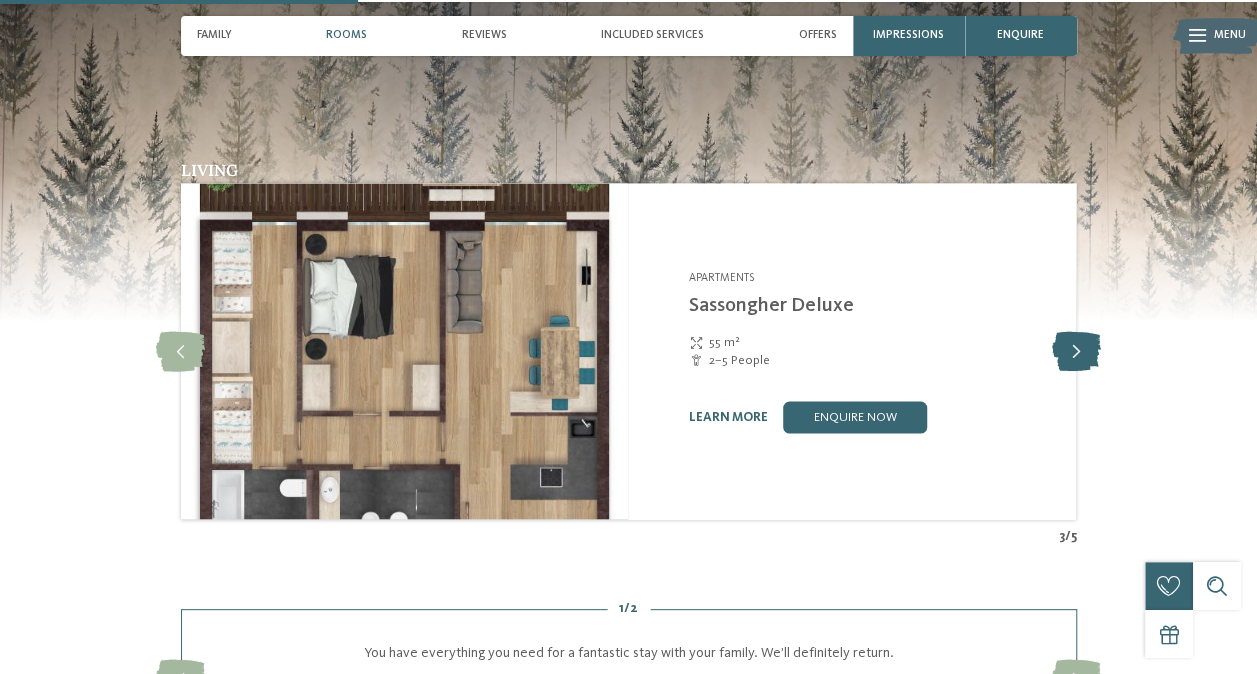click at bounding box center (1076, 351) 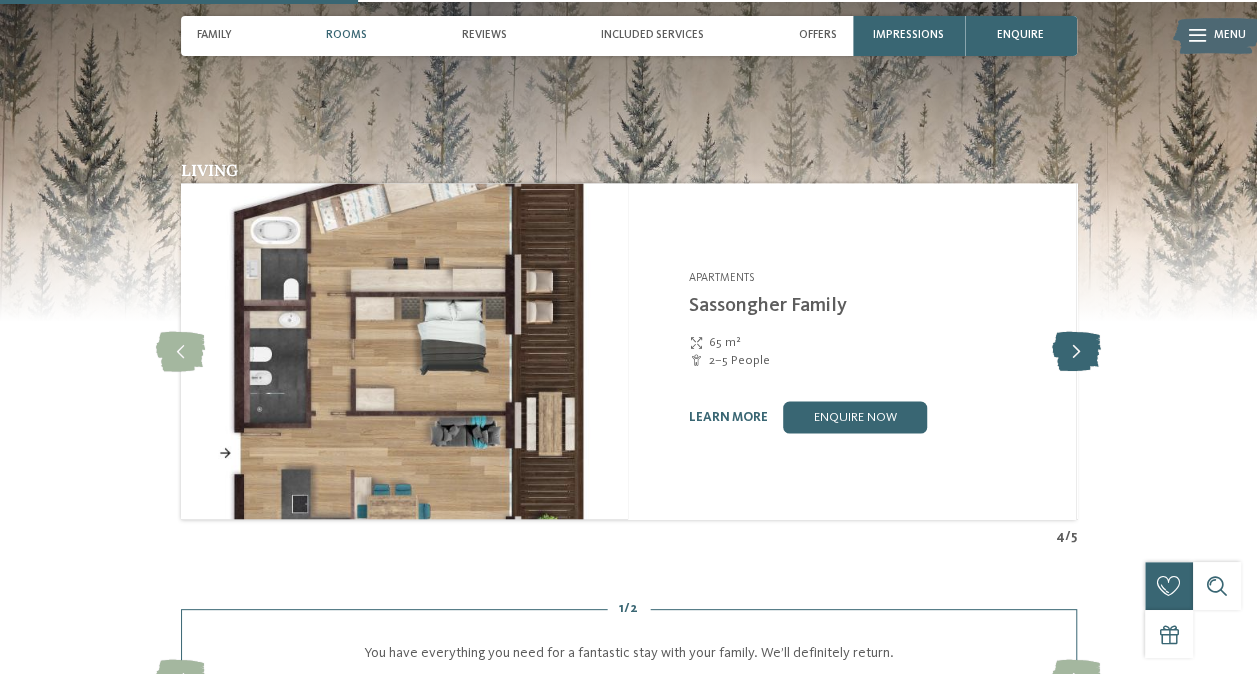 click at bounding box center (1076, 351) 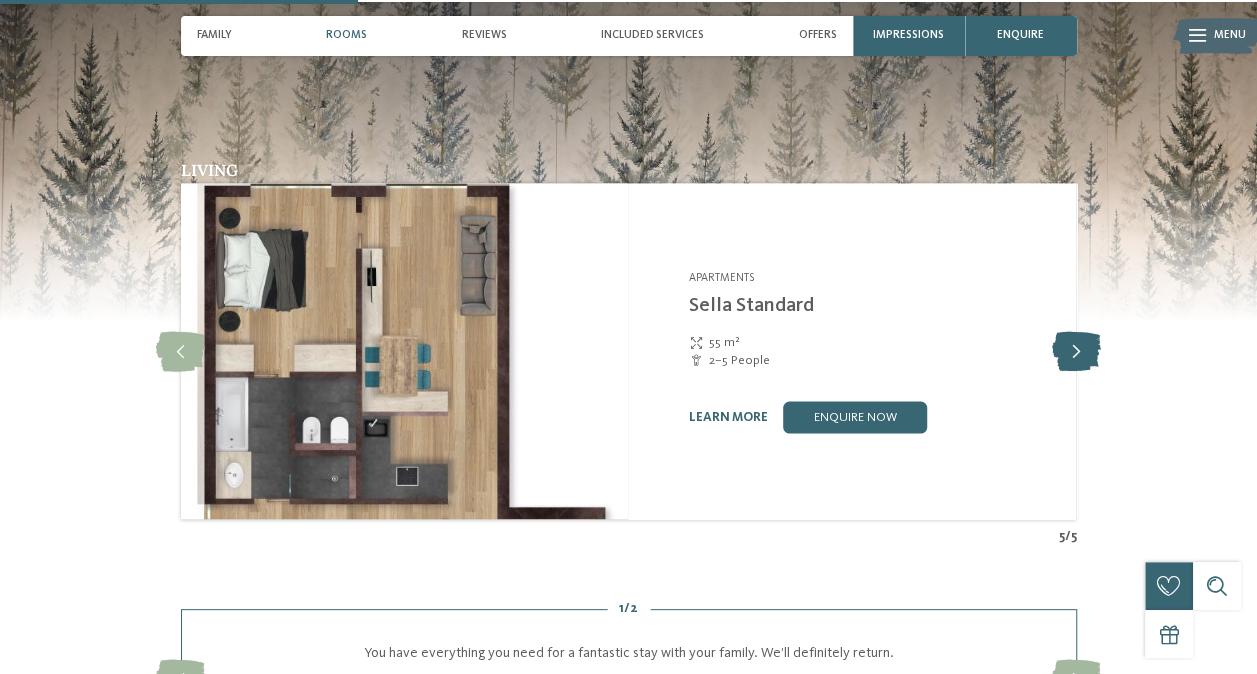 click at bounding box center (1076, 351) 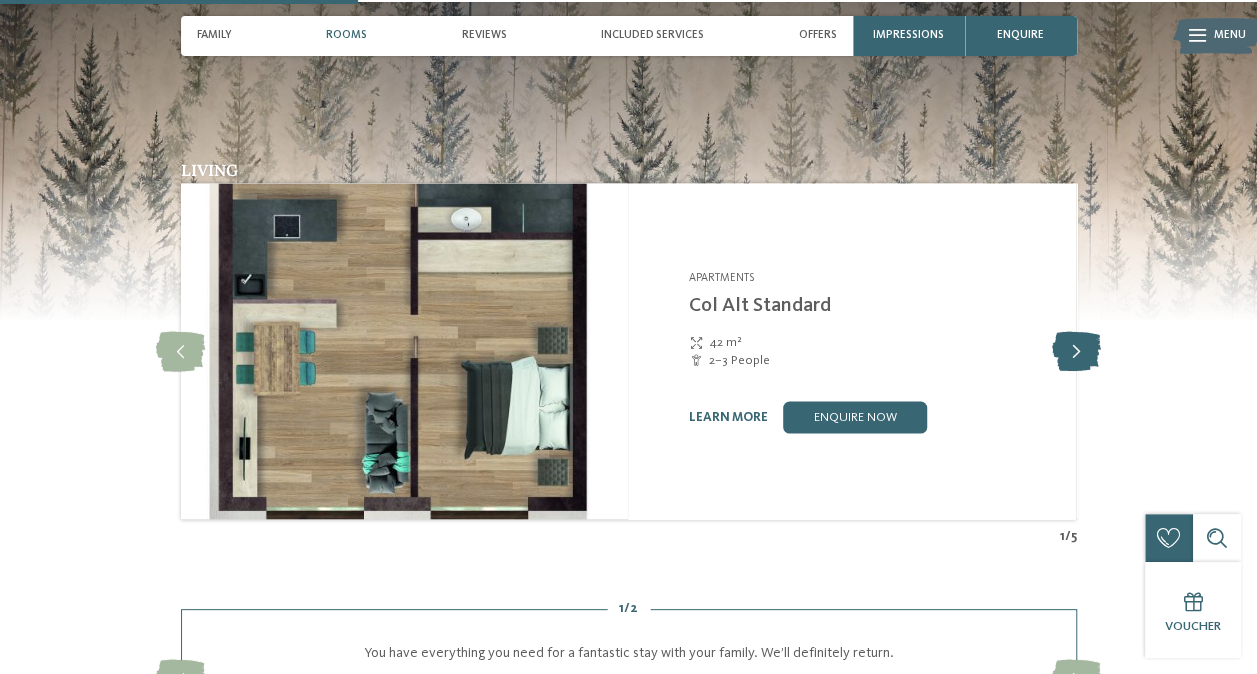 click at bounding box center (1076, 351) 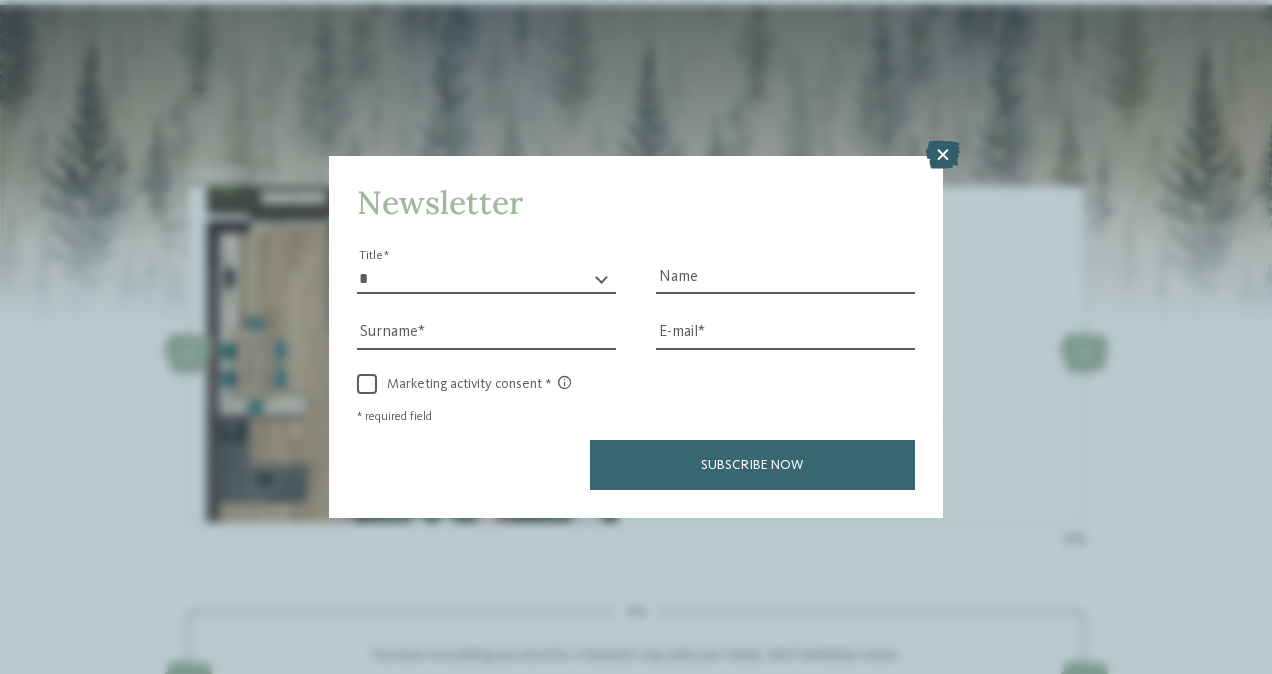 click at bounding box center [943, 155] 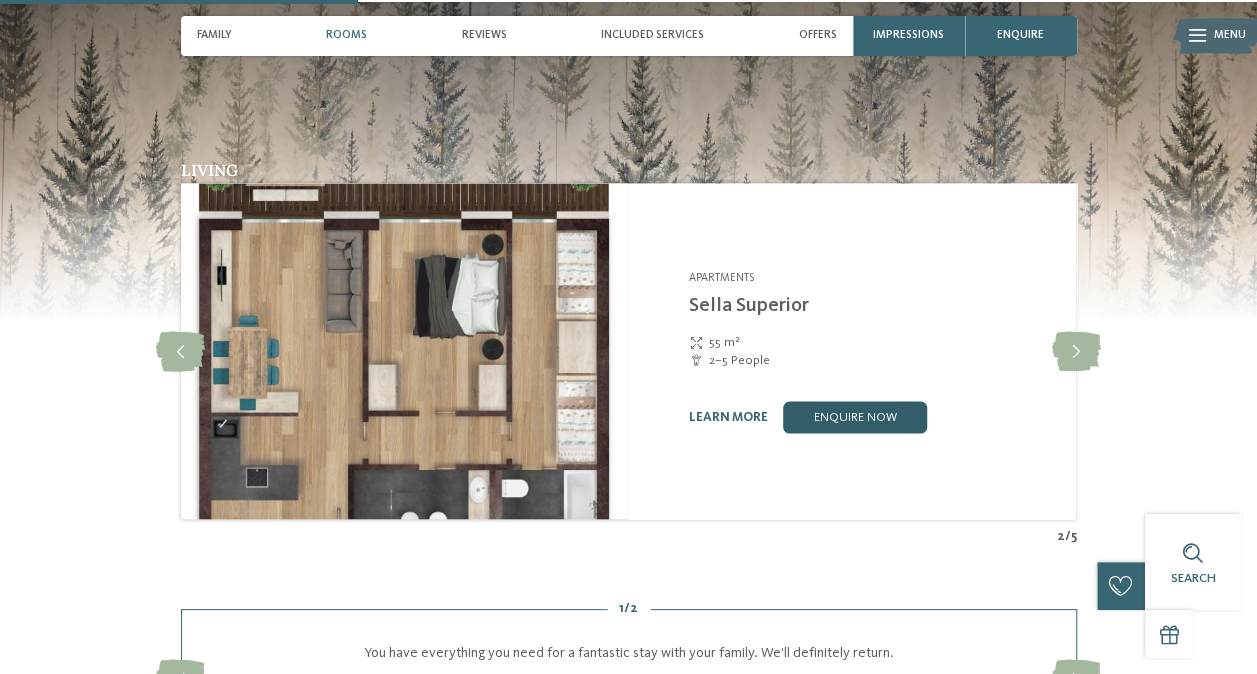 click on "enquire now" at bounding box center (855, 417) 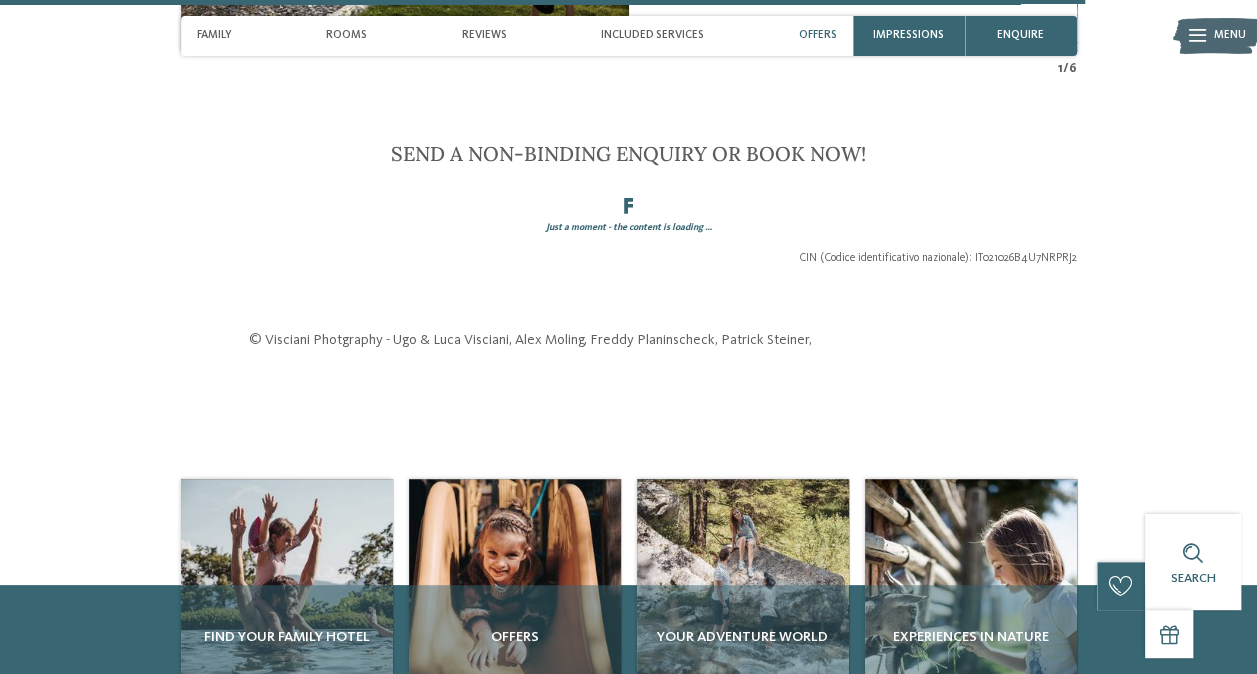 scroll, scrollTop: 4048, scrollLeft: 0, axis: vertical 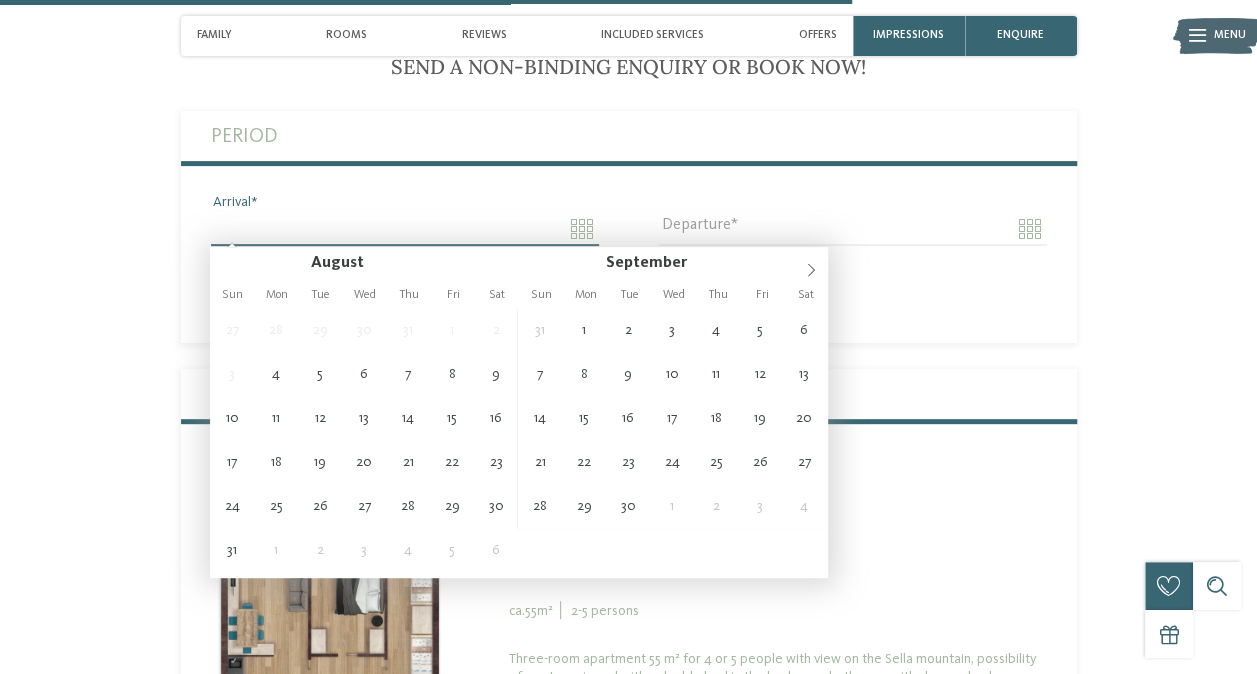 click on "Arrival" at bounding box center (405, 229) 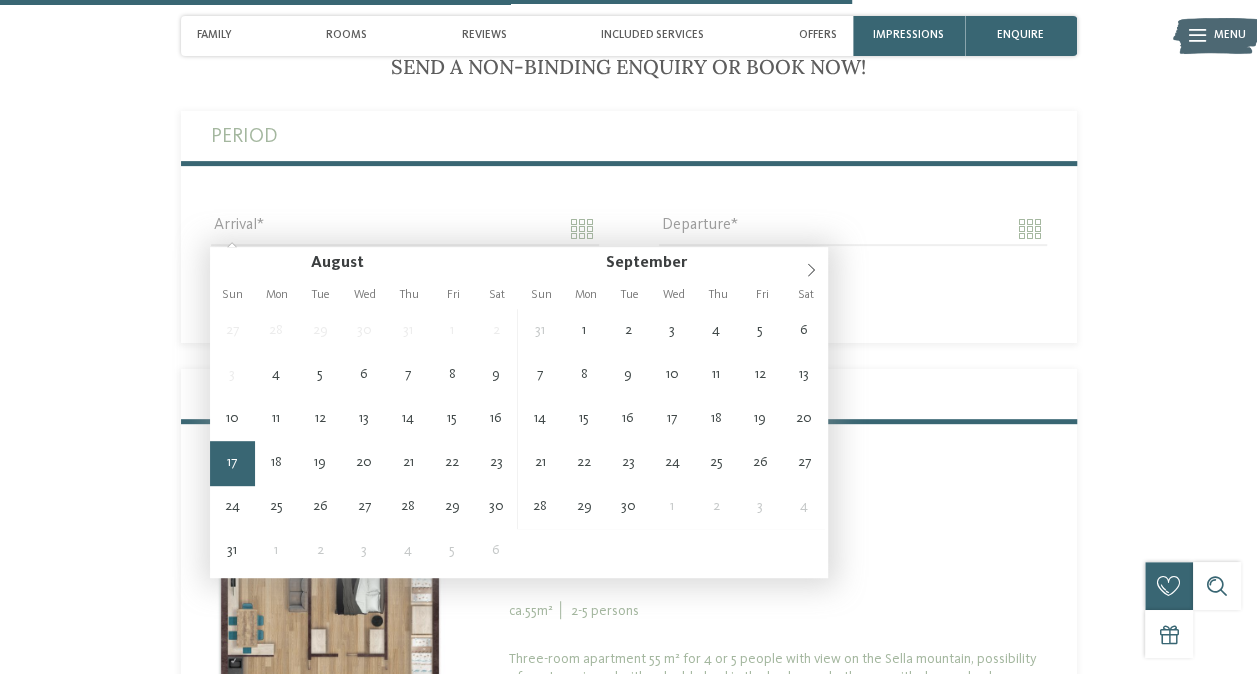 type on "**********" 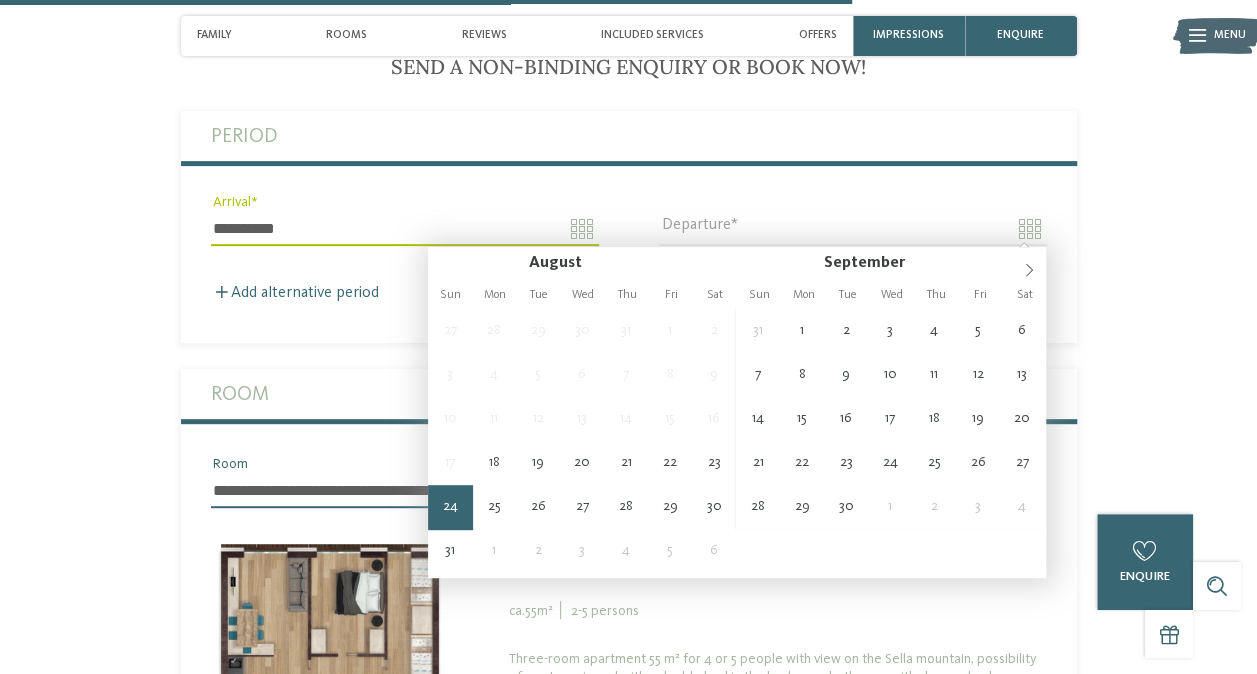type on "**********" 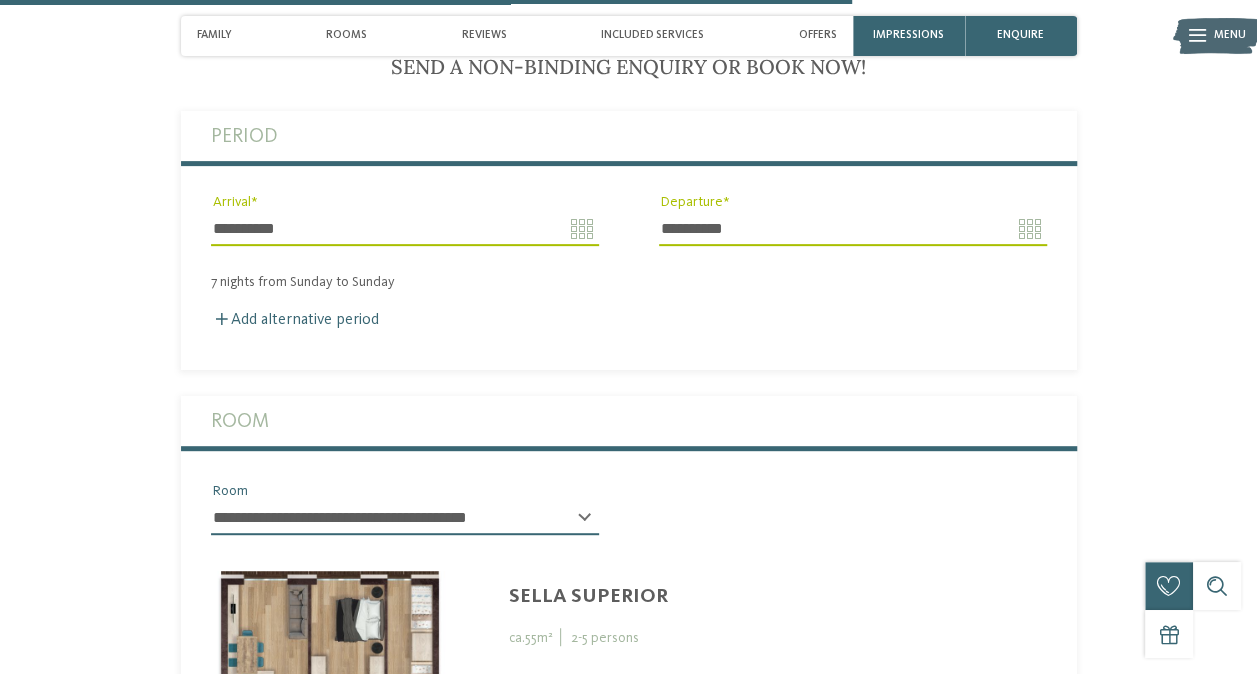 click on "Add alternative period" at bounding box center [629, 320] 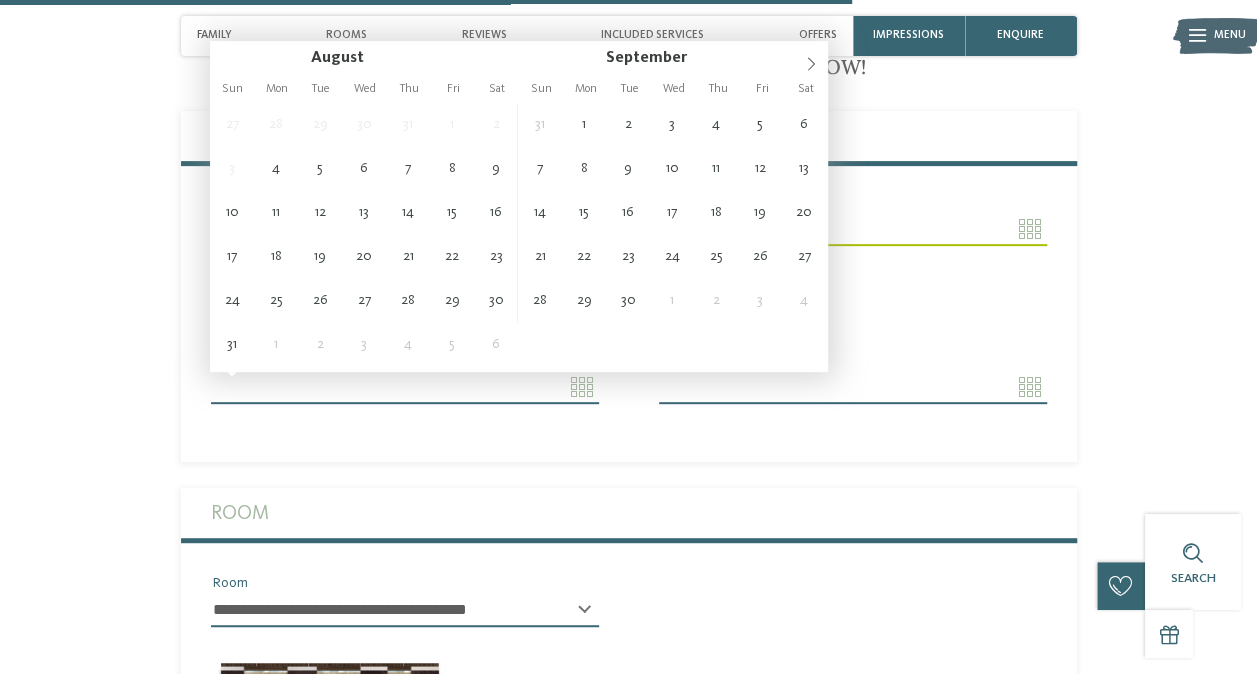 click on "Arrival" at bounding box center (405, 387) 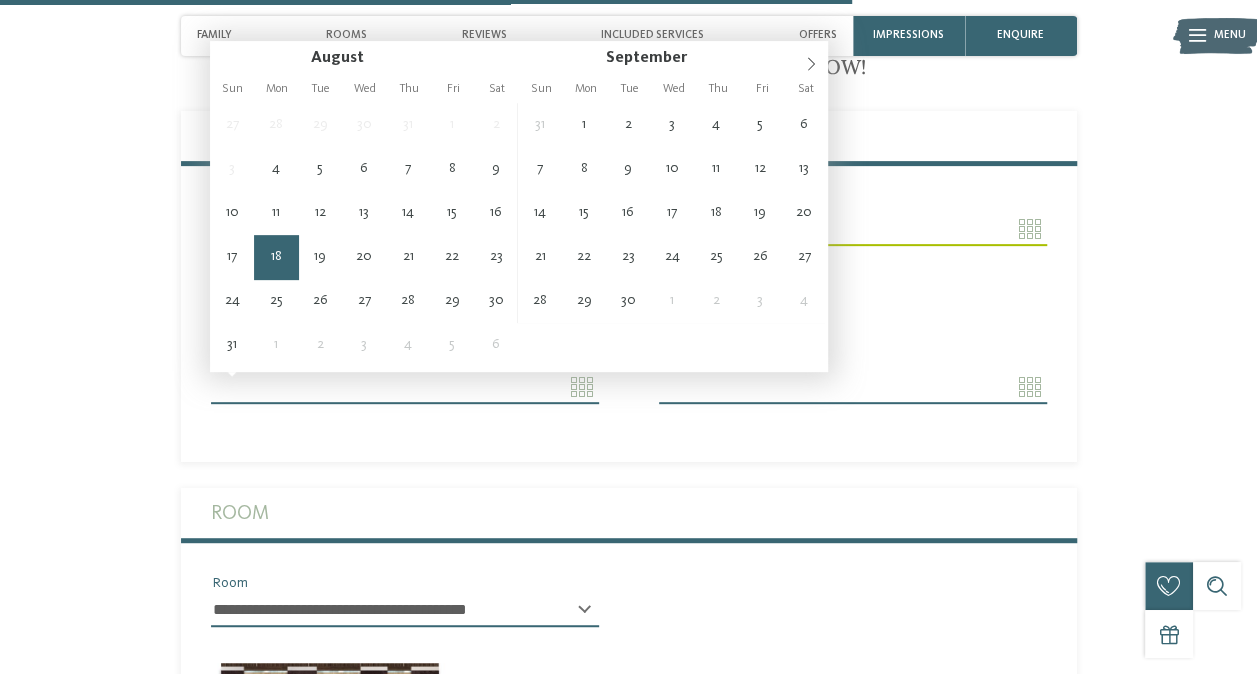 type on "**********" 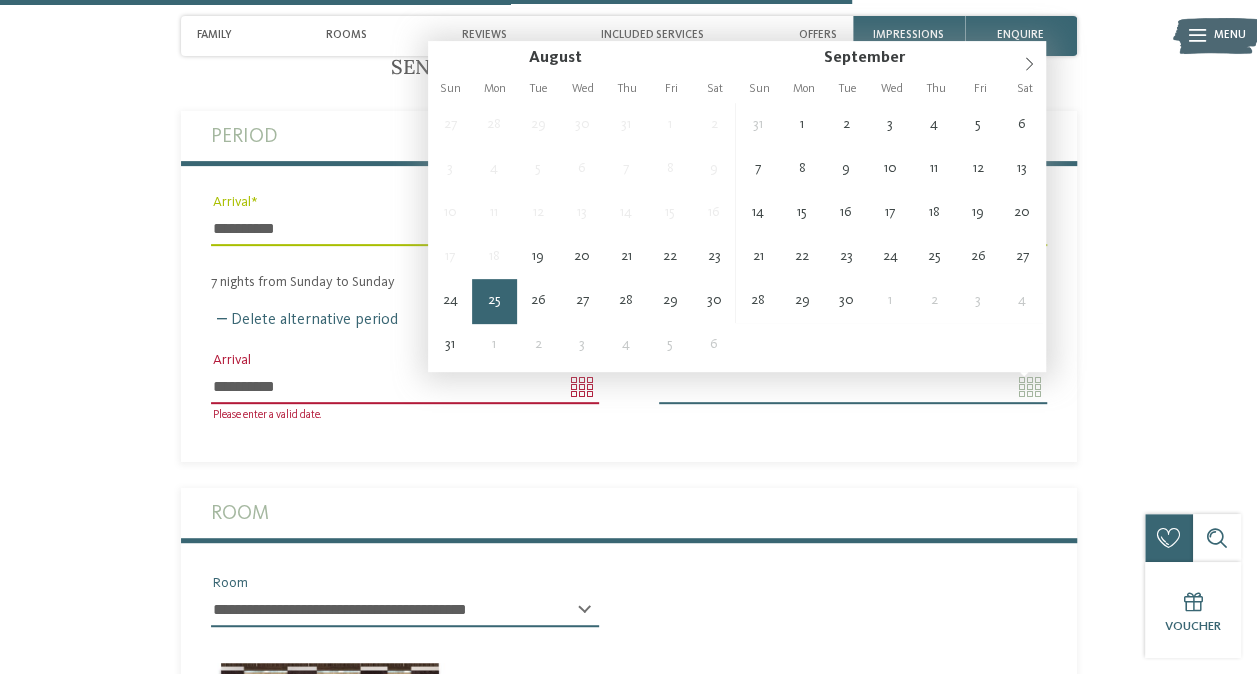 type on "**********" 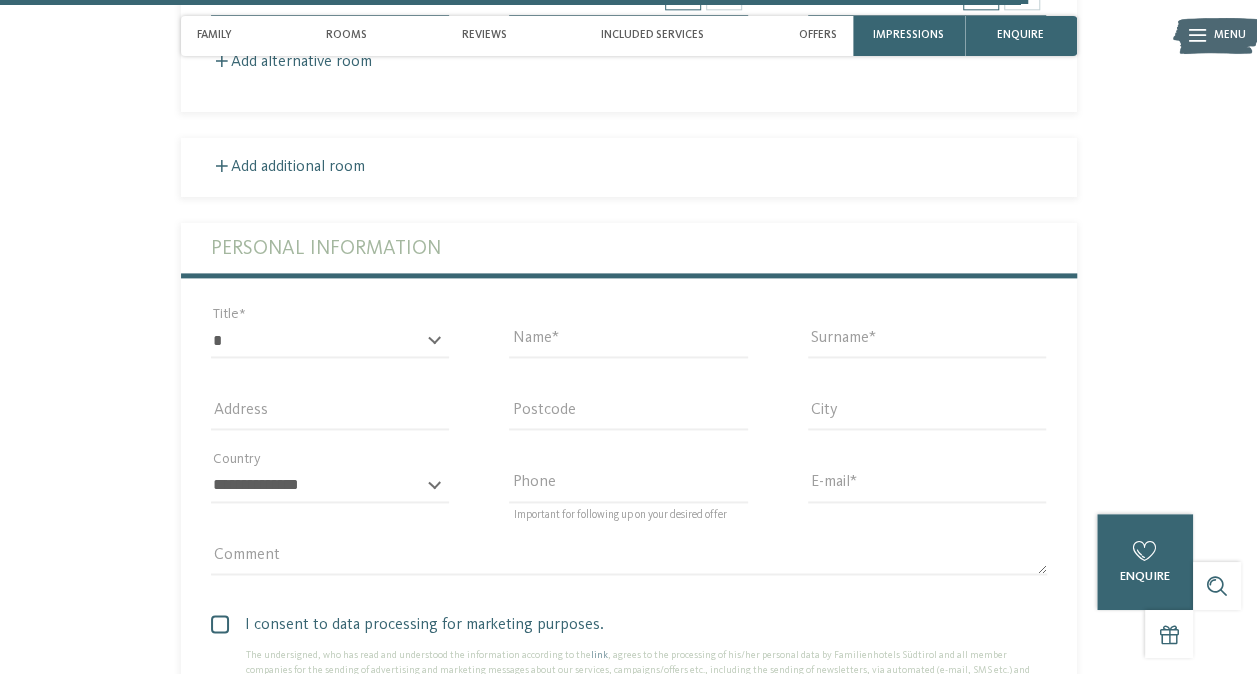 scroll, scrollTop: 5001, scrollLeft: 0, axis: vertical 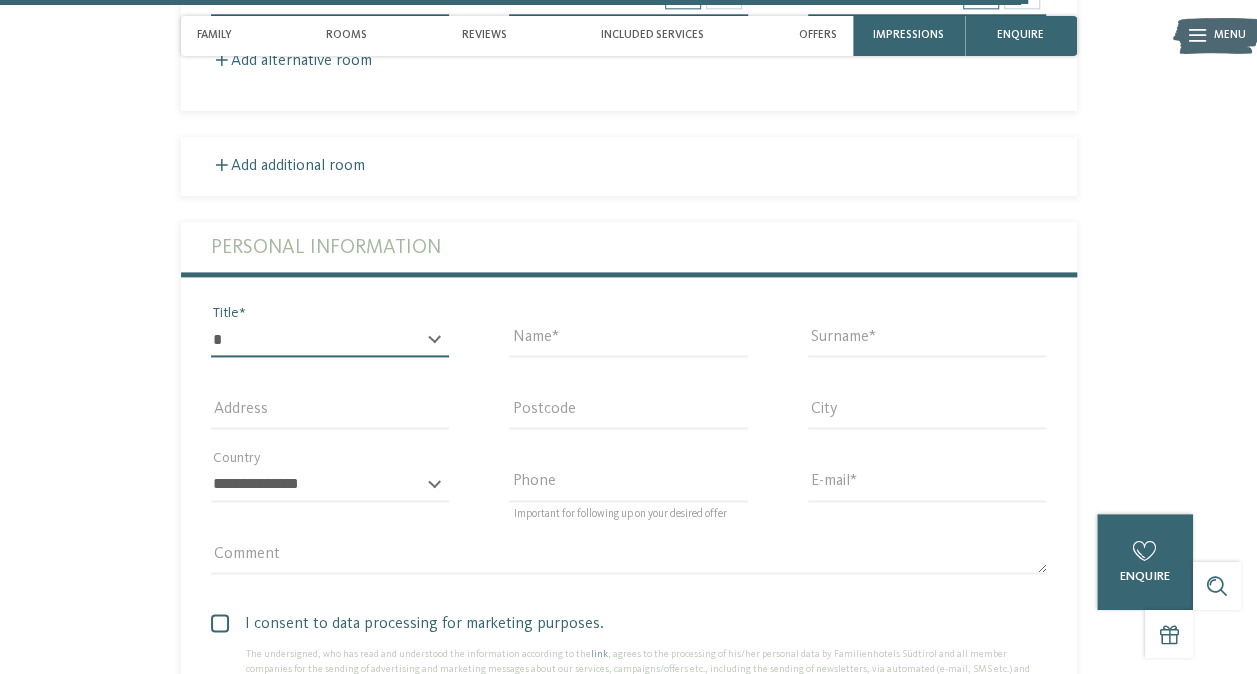 click on "* ** ** ****** **" at bounding box center [330, 340] 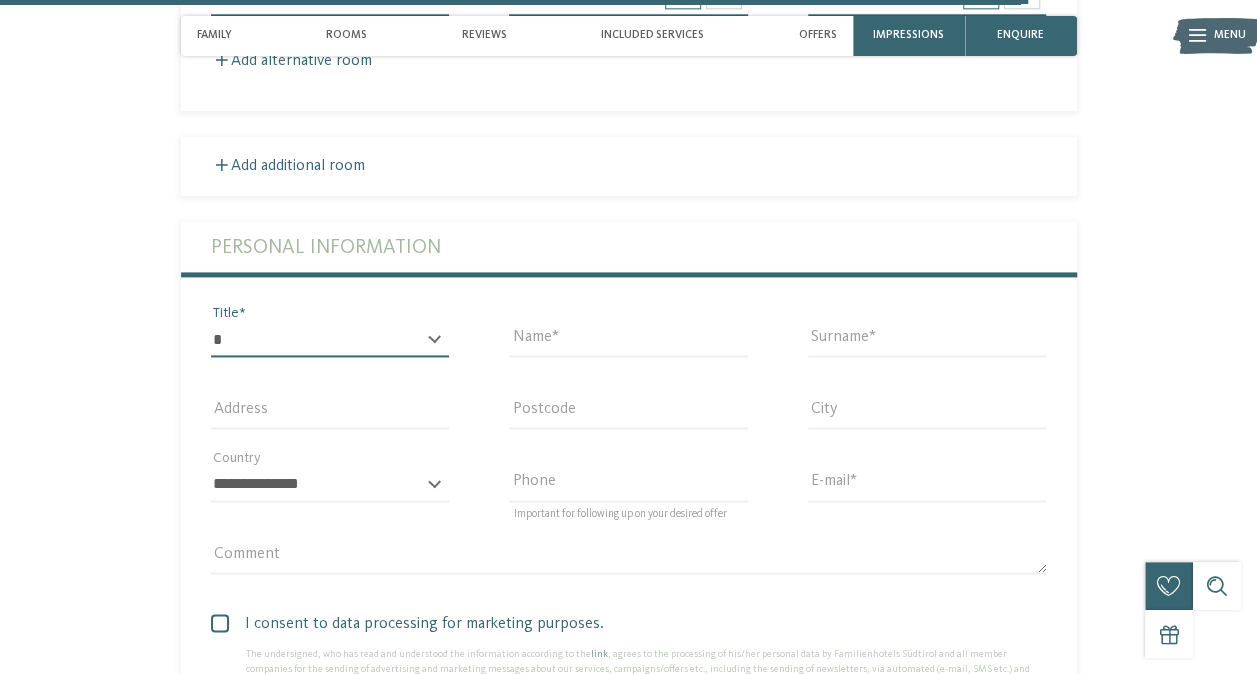 select on "*" 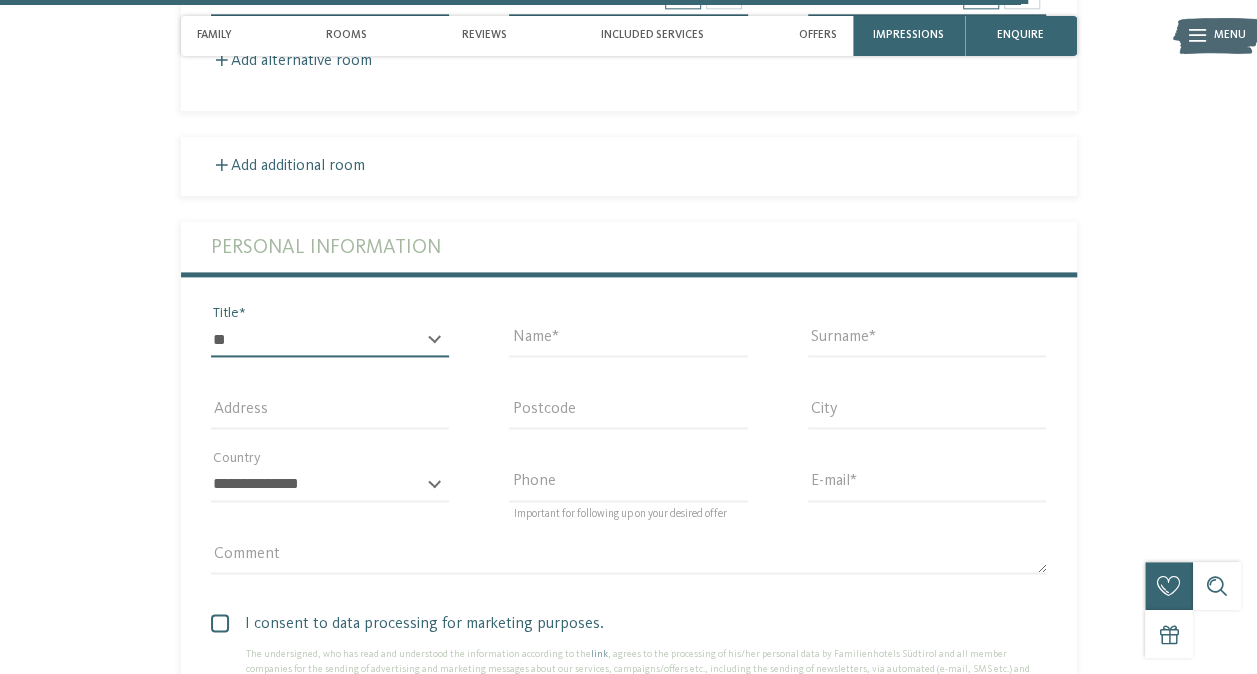 click on "* ** ** ****** **" at bounding box center [330, 340] 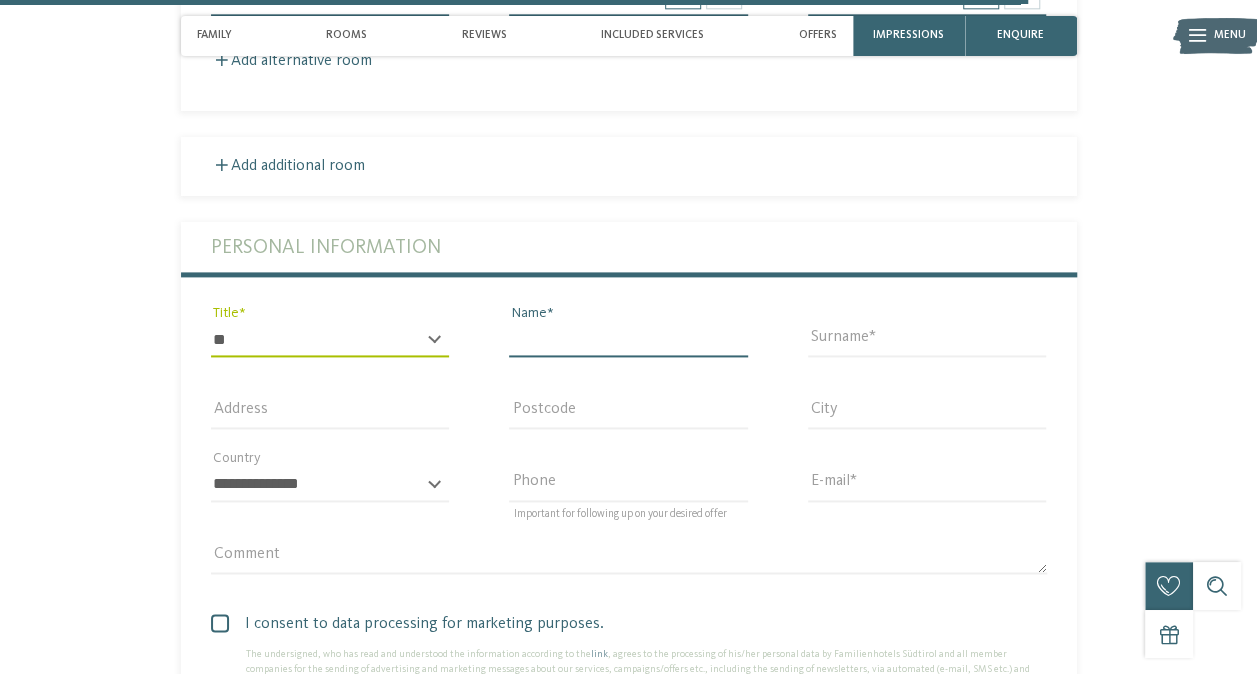 click on "Name" at bounding box center (628, 340) 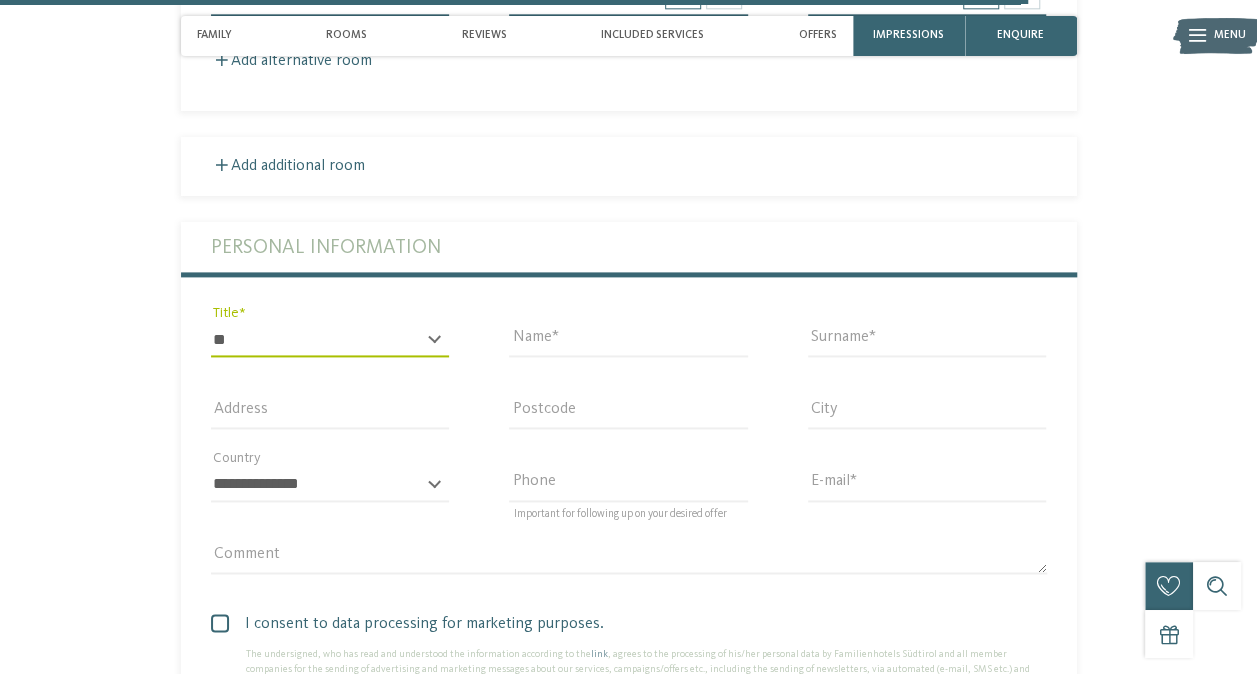 type on "**********" 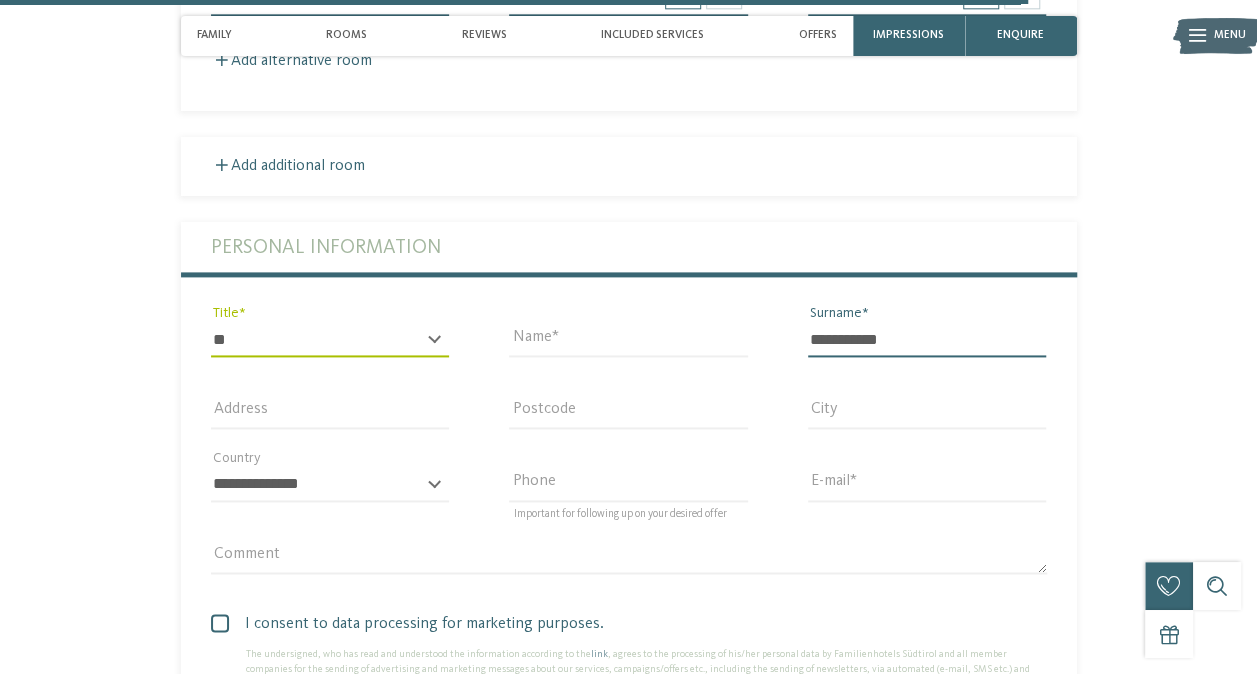 type on "**********" 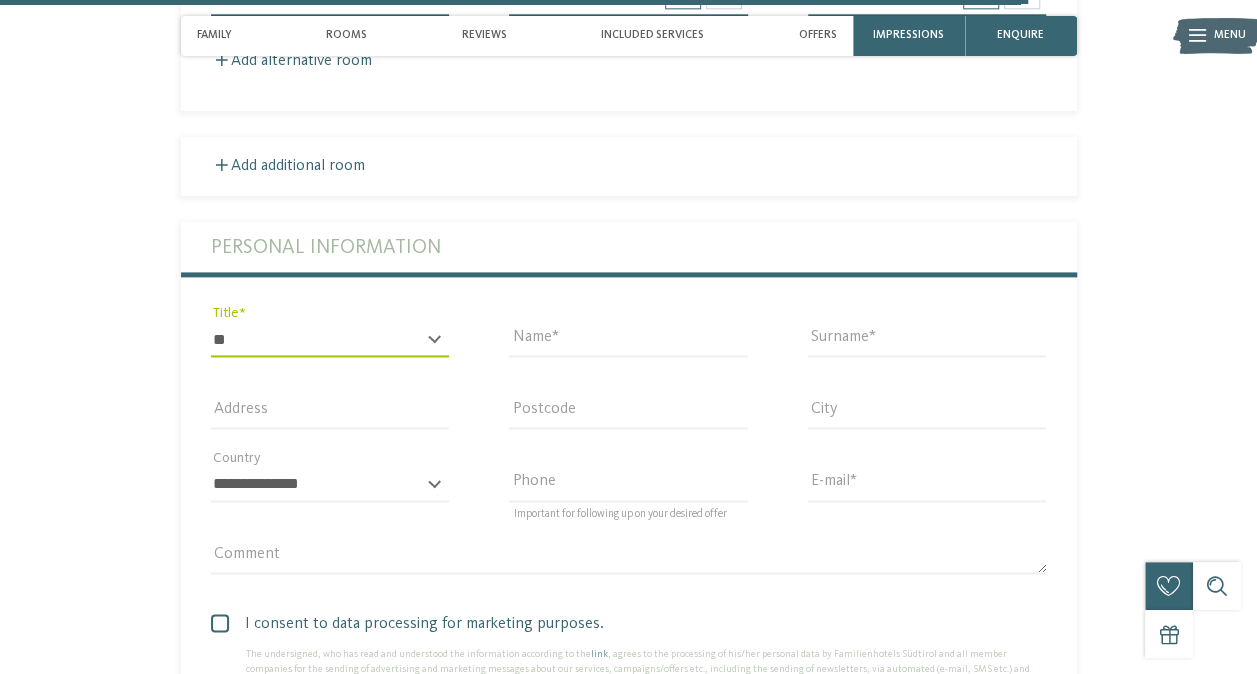 type on "****" 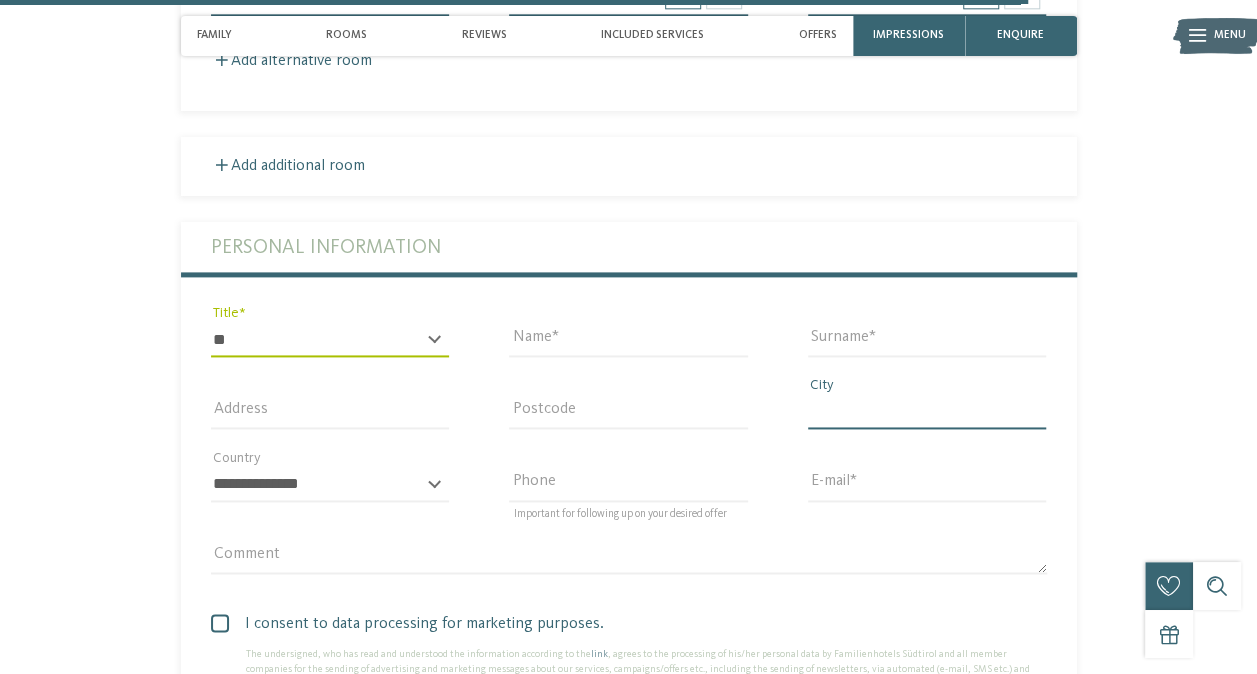 type on "******" 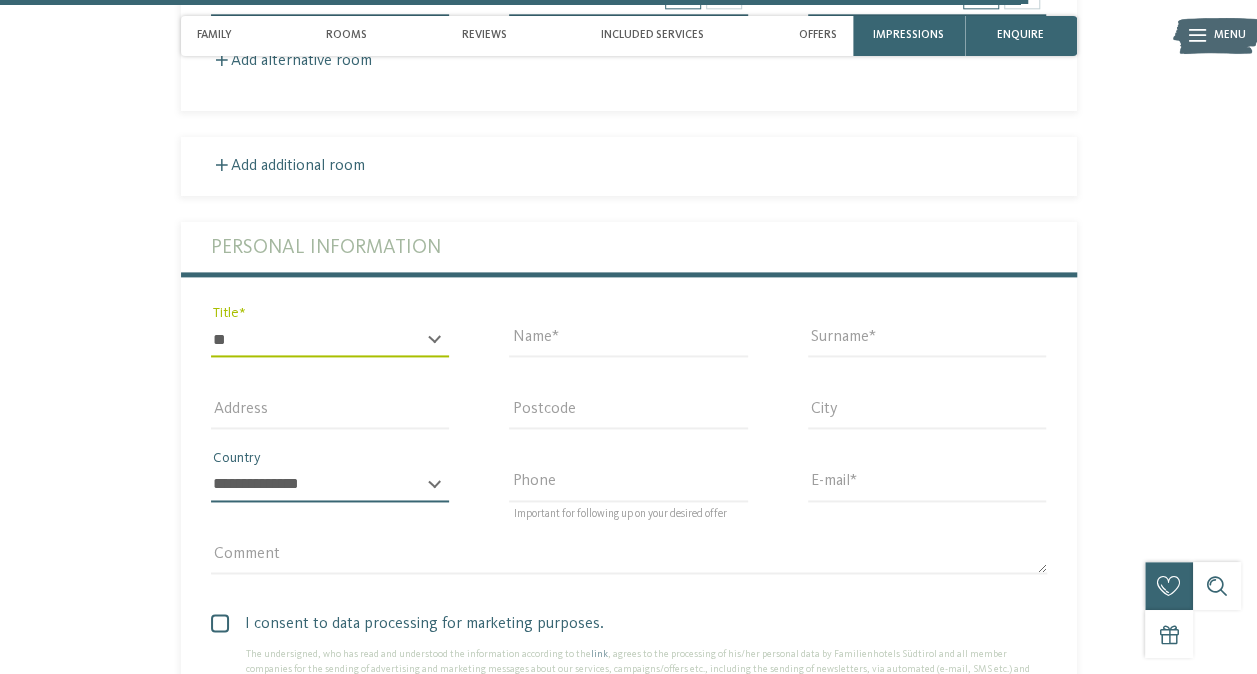 select on "**" 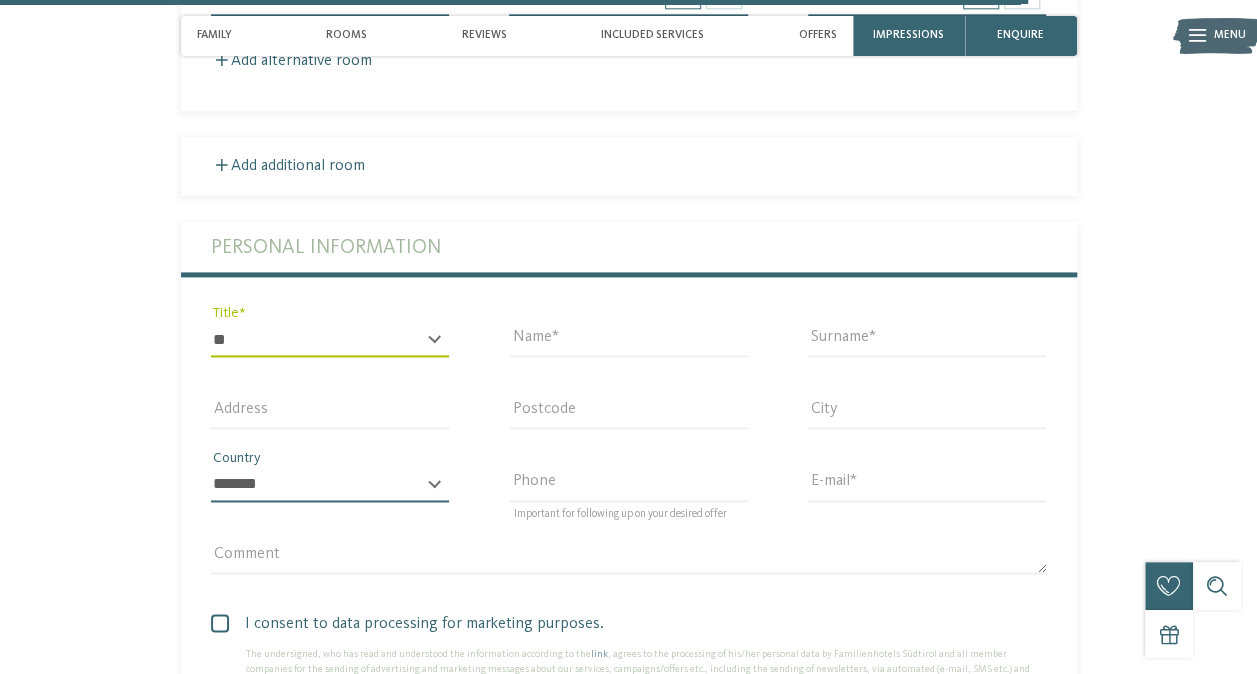 type on "**********" 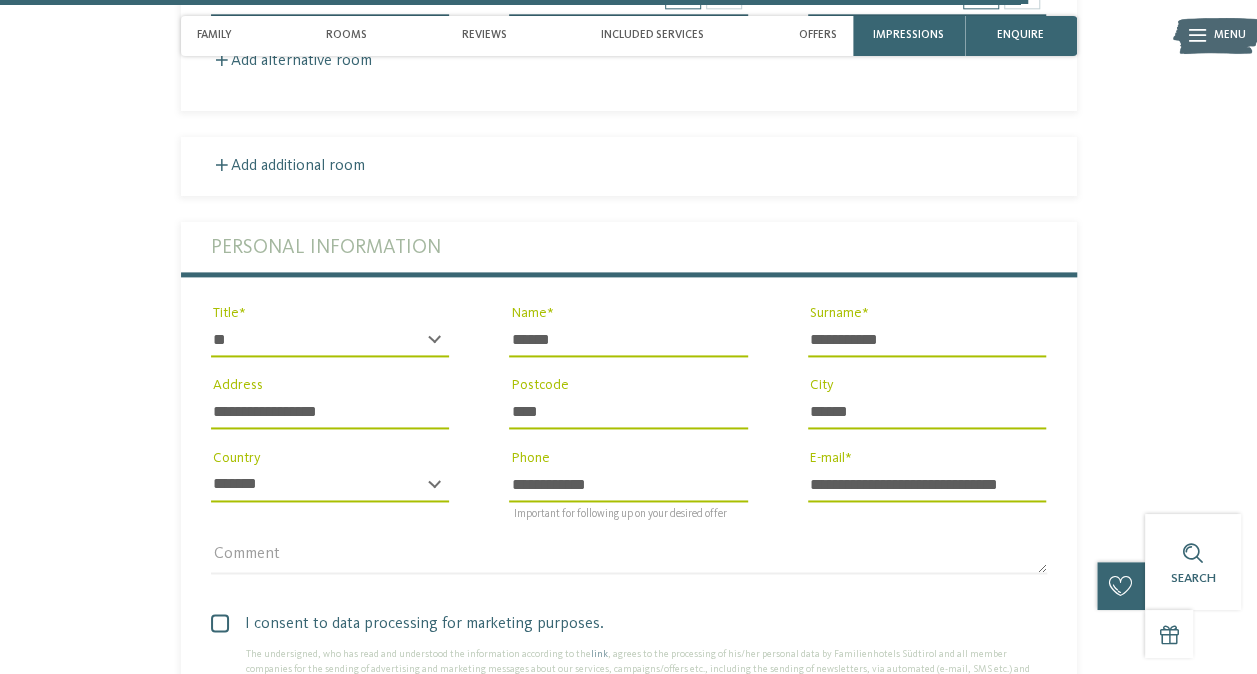 scroll, scrollTop: 0, scrollLeft: 6, axis: horizontal 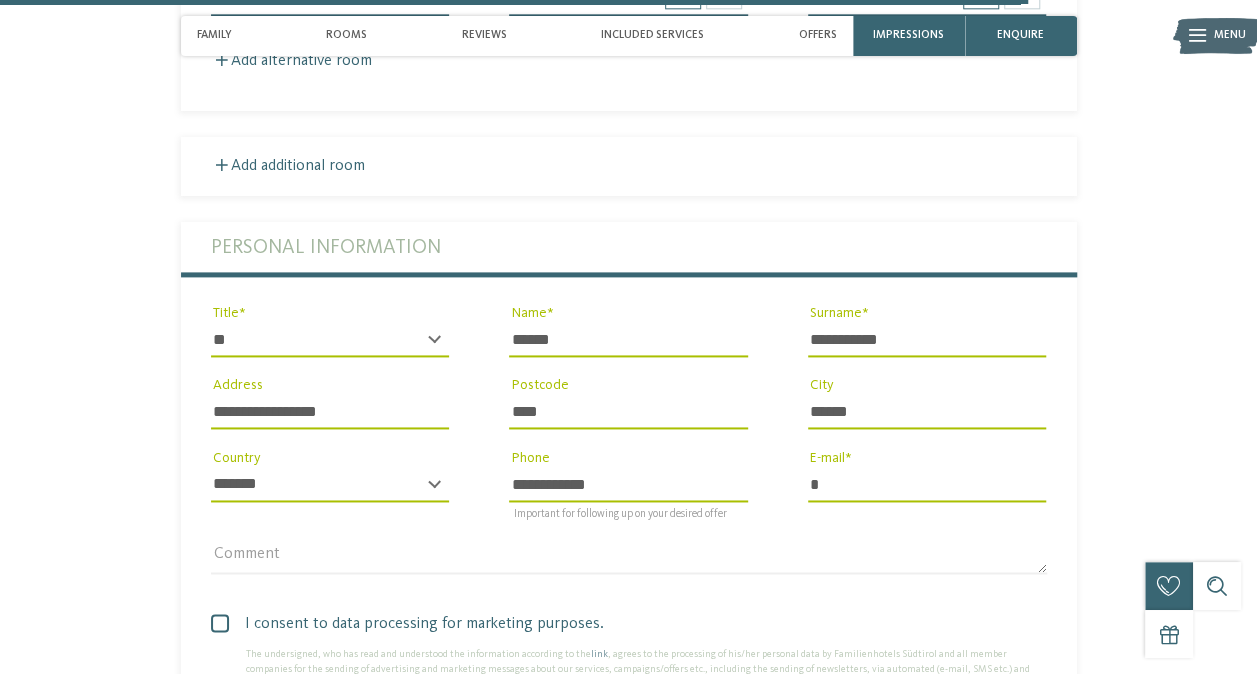 type on "**********" 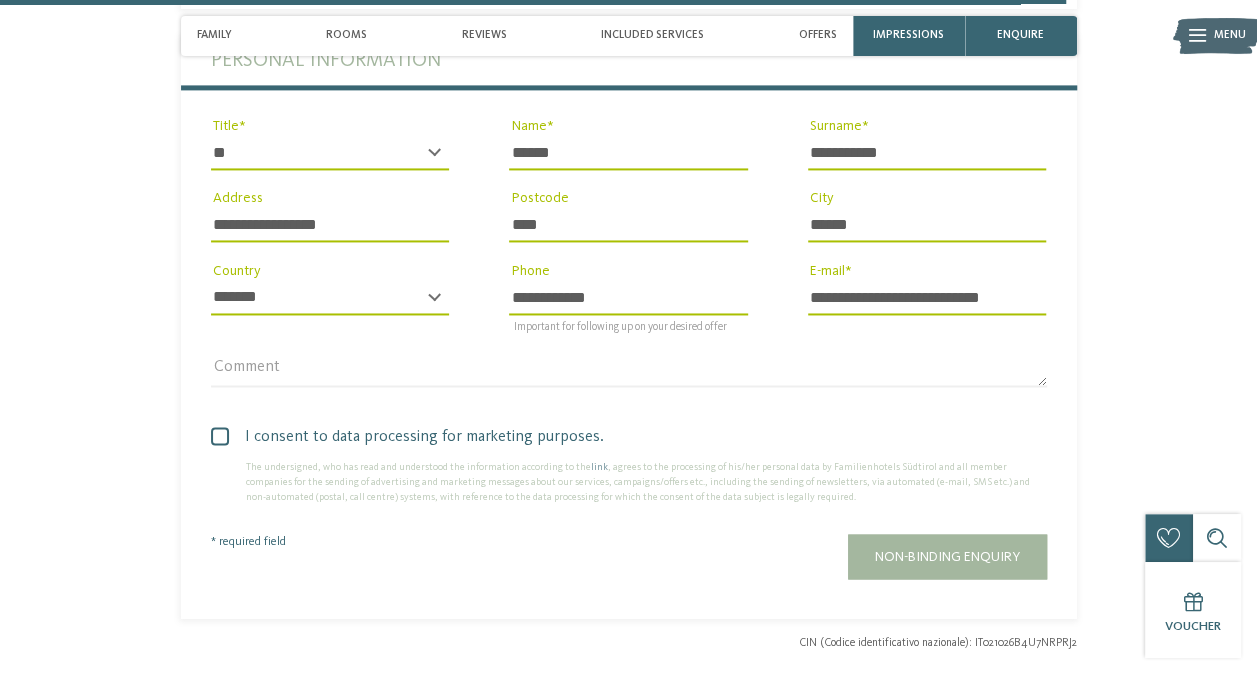 scroll, scrollTop: 5189, scrollLeft: 0, axis: vertical 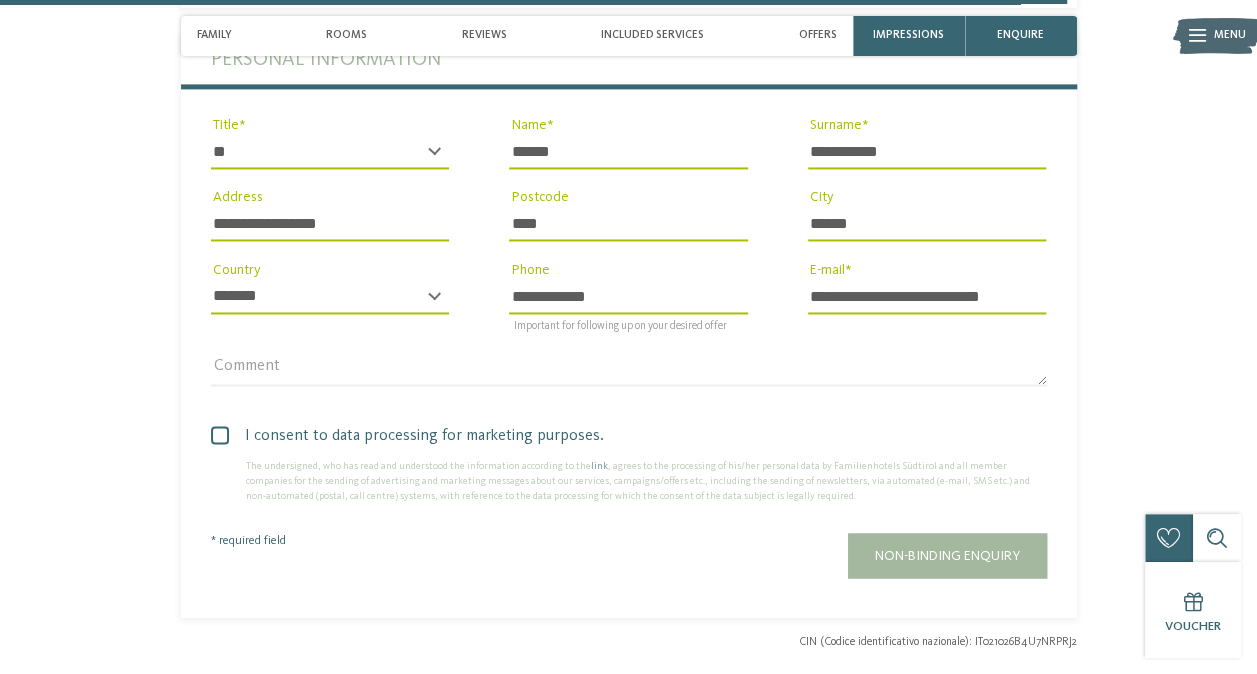 click at bounding box center [220, 435] 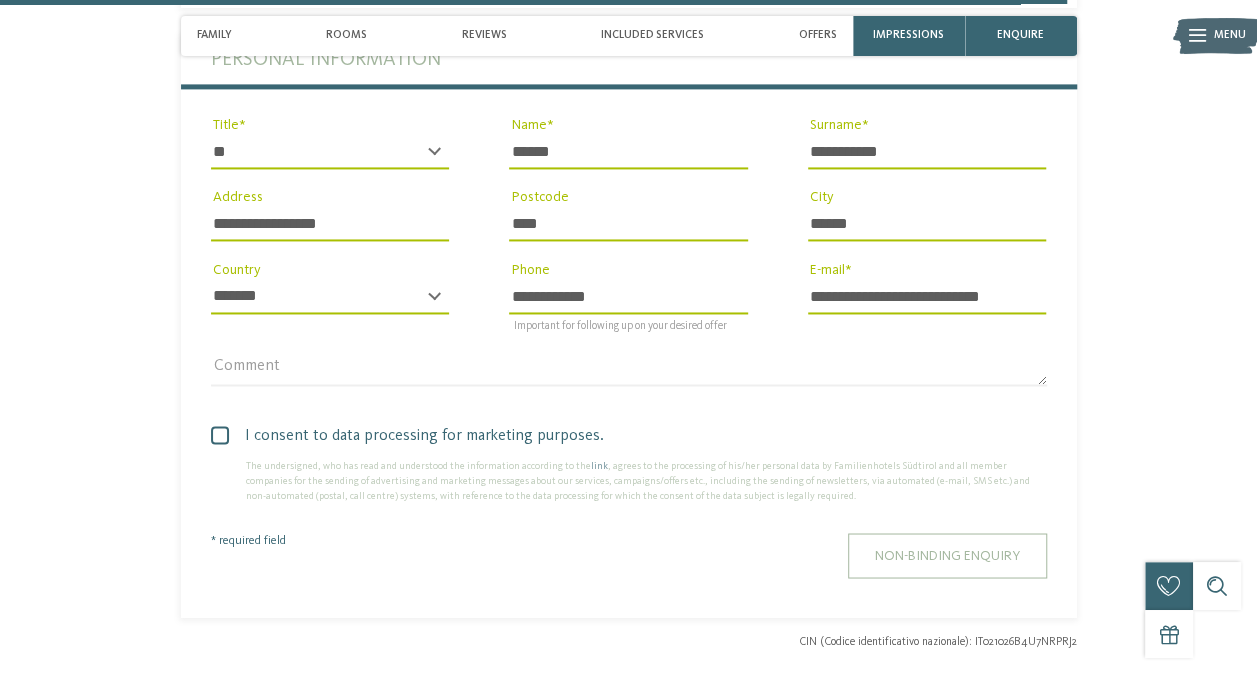 click on "Non-binding enquiry" at bounding box center [947, 555] 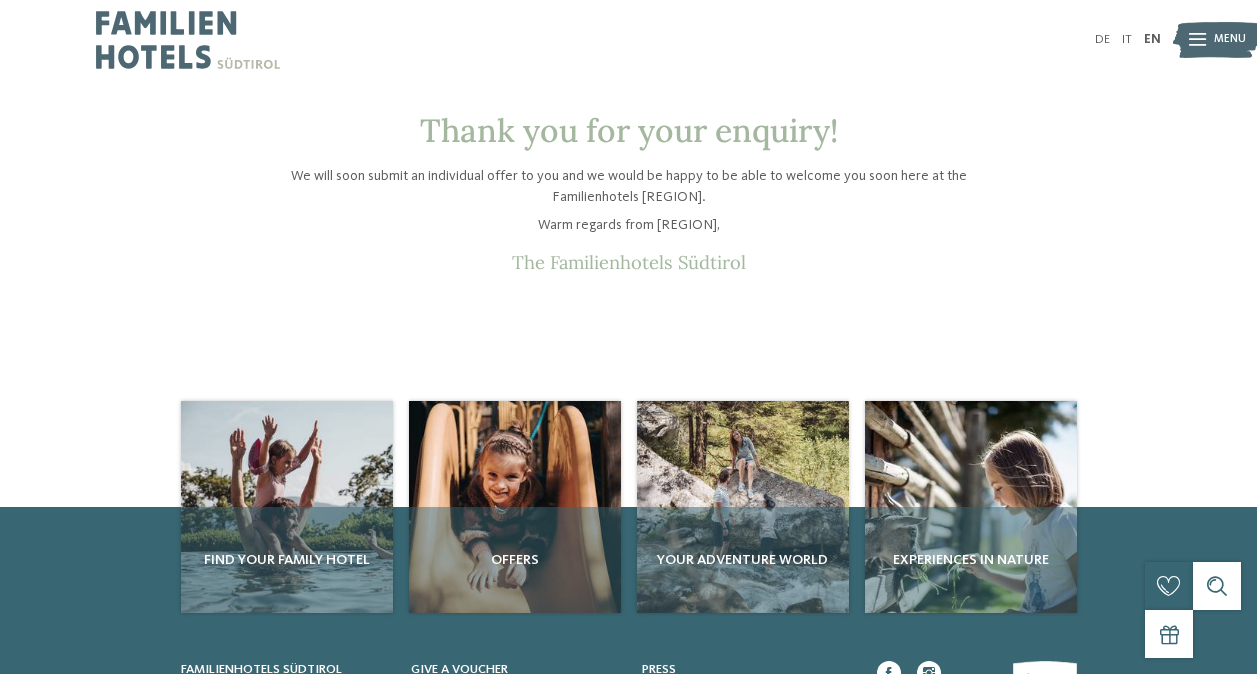 scroll, scrollTop: 0, scrollLeft: 0, axis: both 